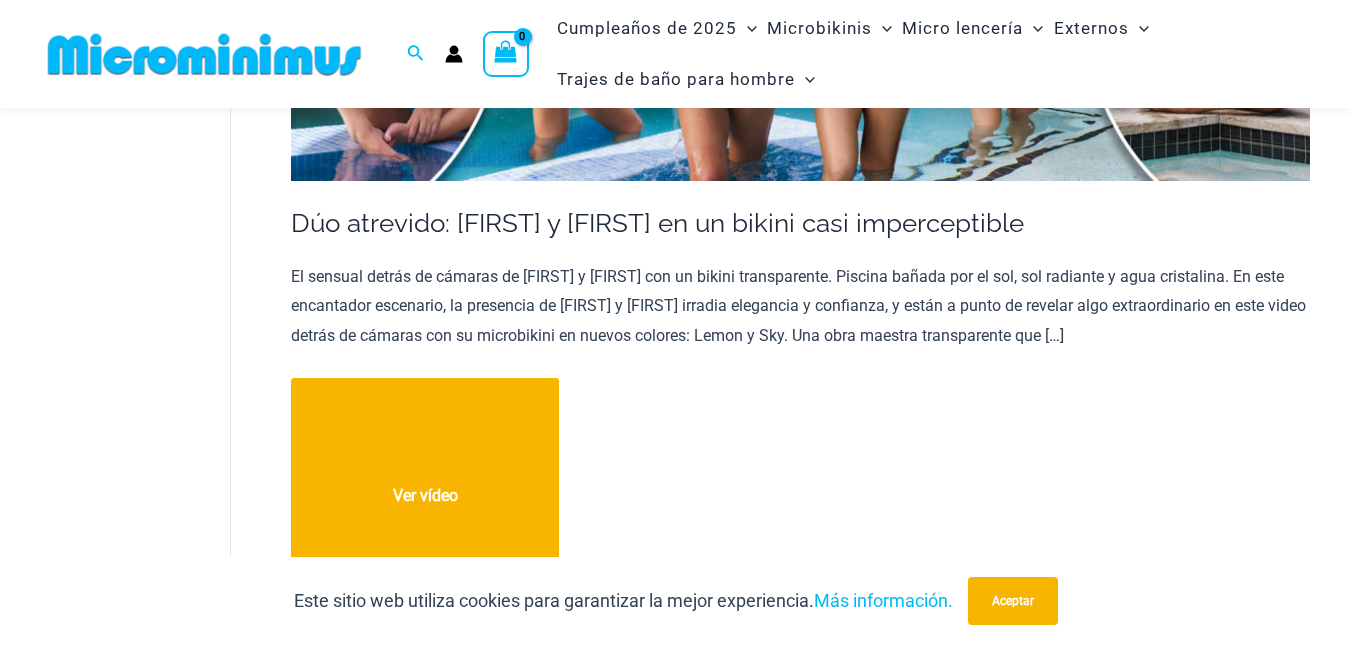 scroll, scrollTop: 389, scrollLeft: 0, axis: vertical 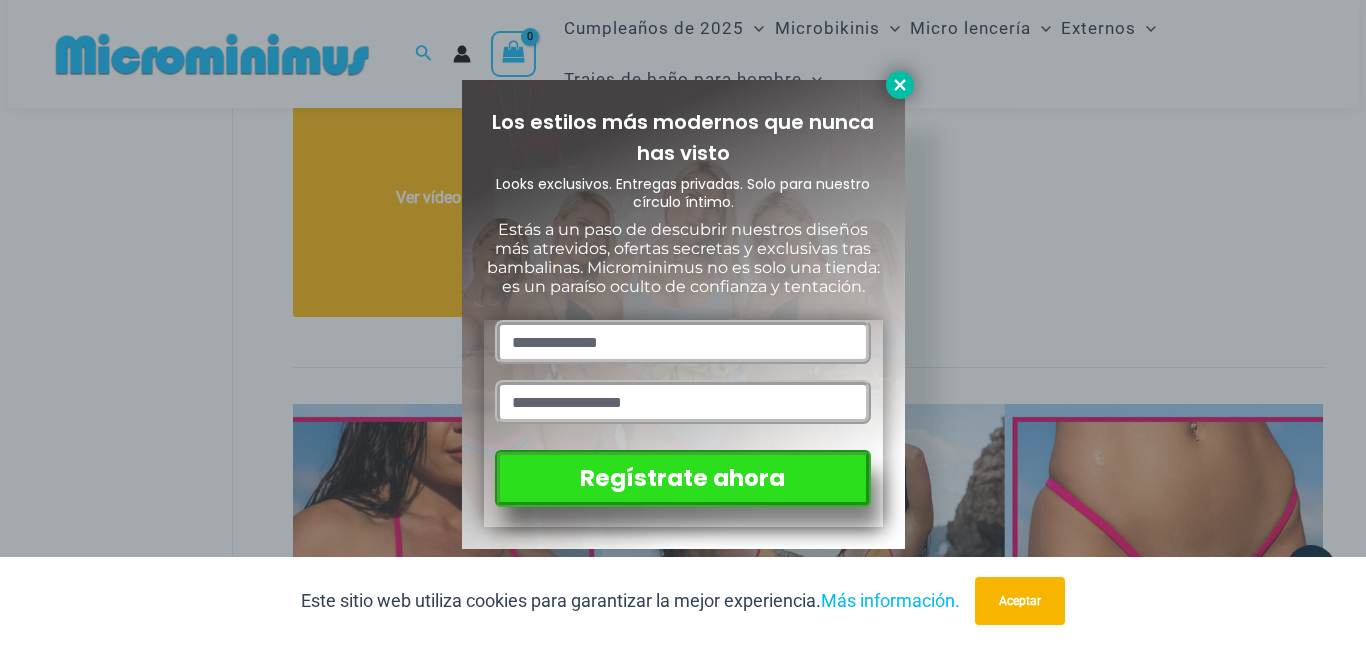 click 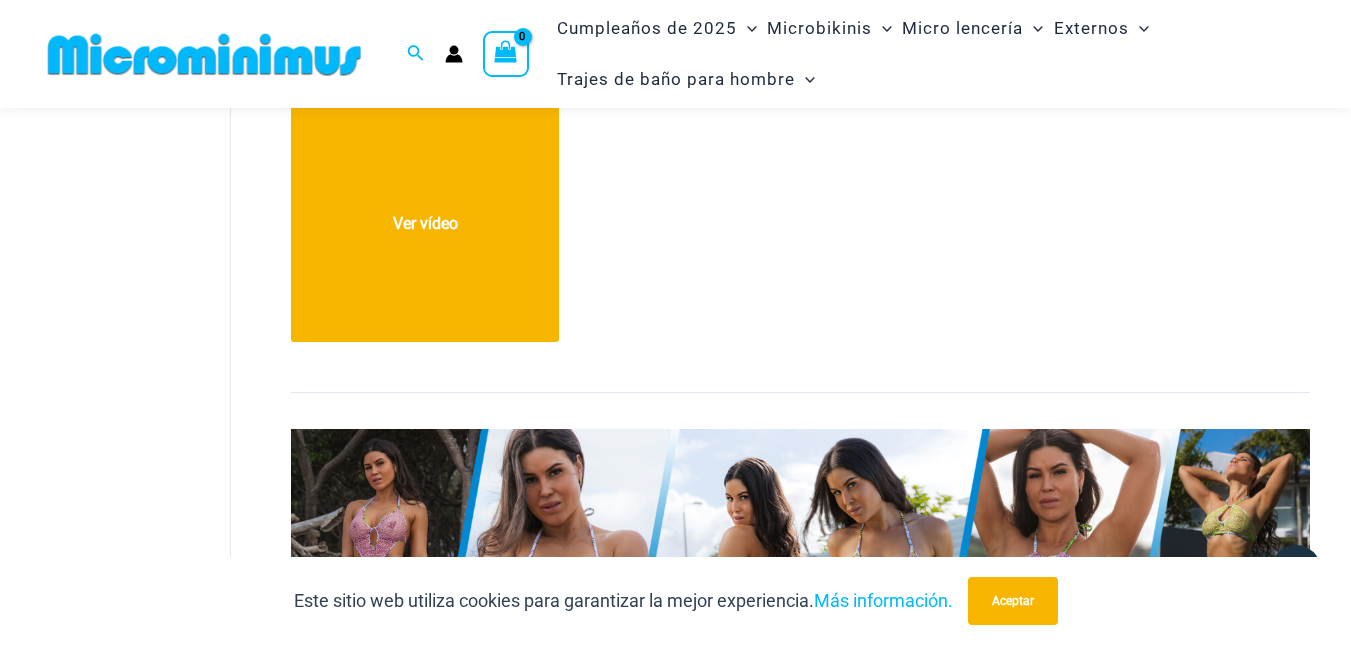 scroll, scrollTop: 3189, scrollLeft: 0, axis: vertical 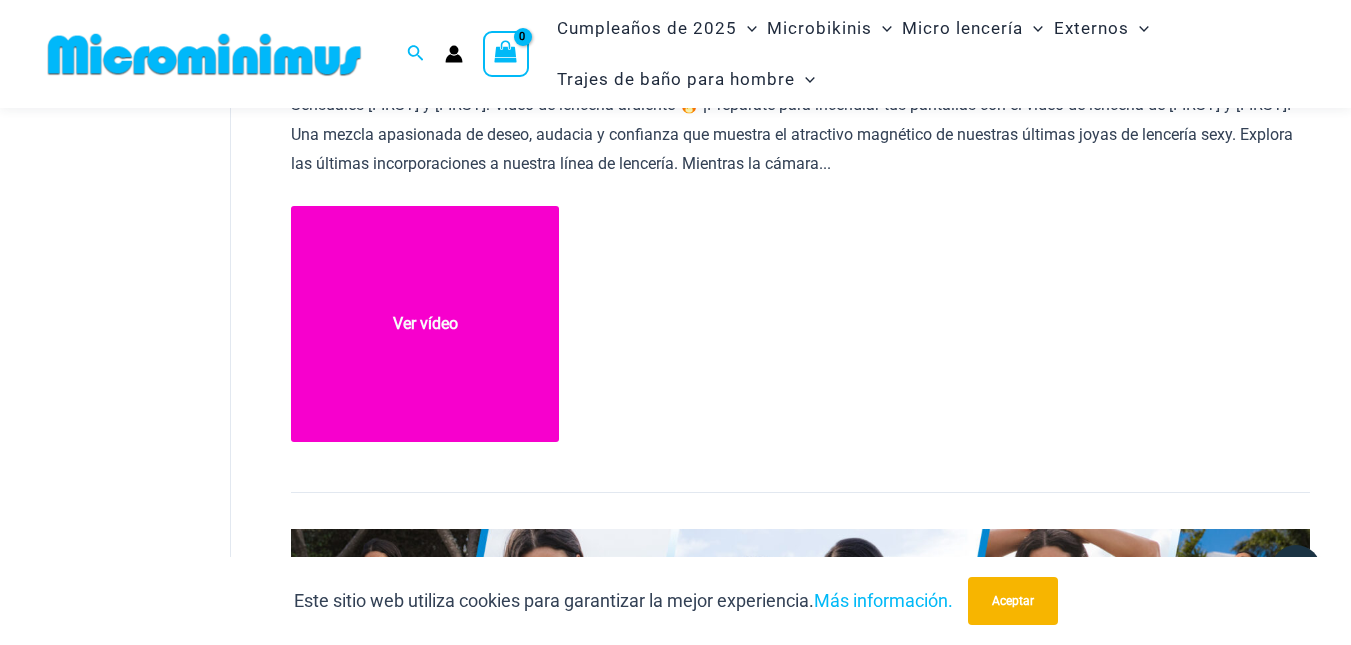 click on "Ver vídeo" at bounding box center (425, 323) 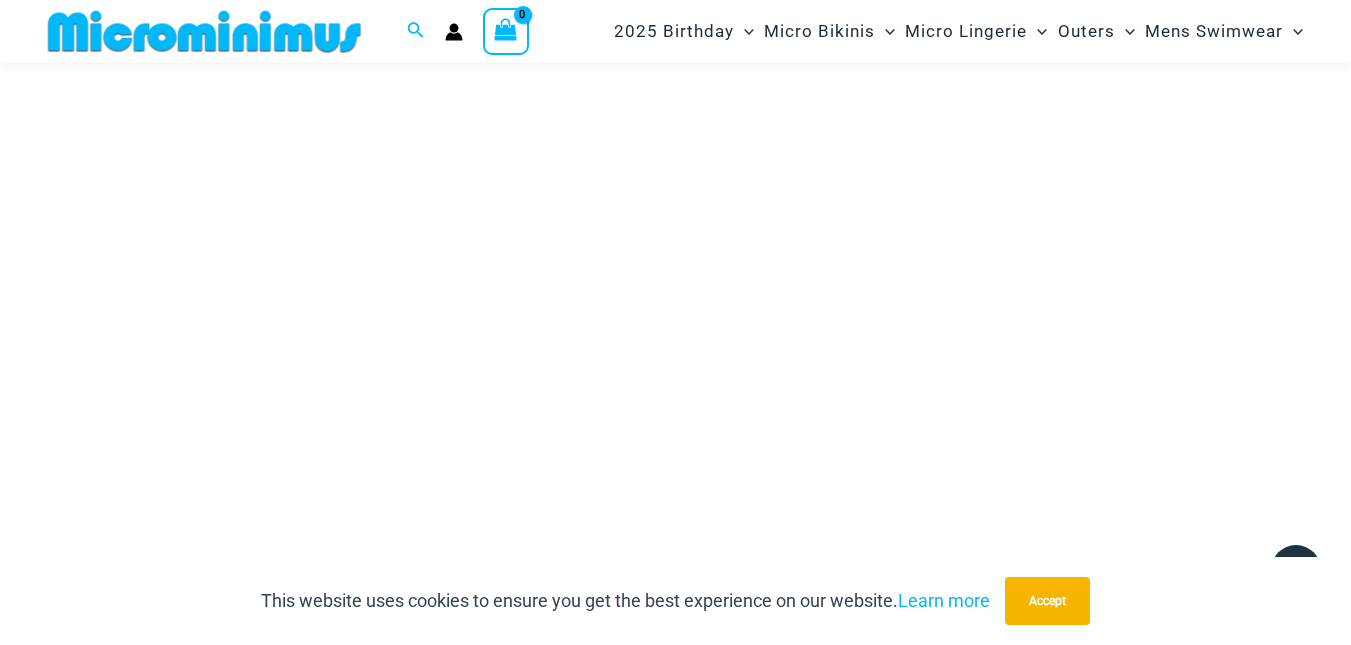scroll, scrollTop: 387, scrollLeft: 0, axis: vertical 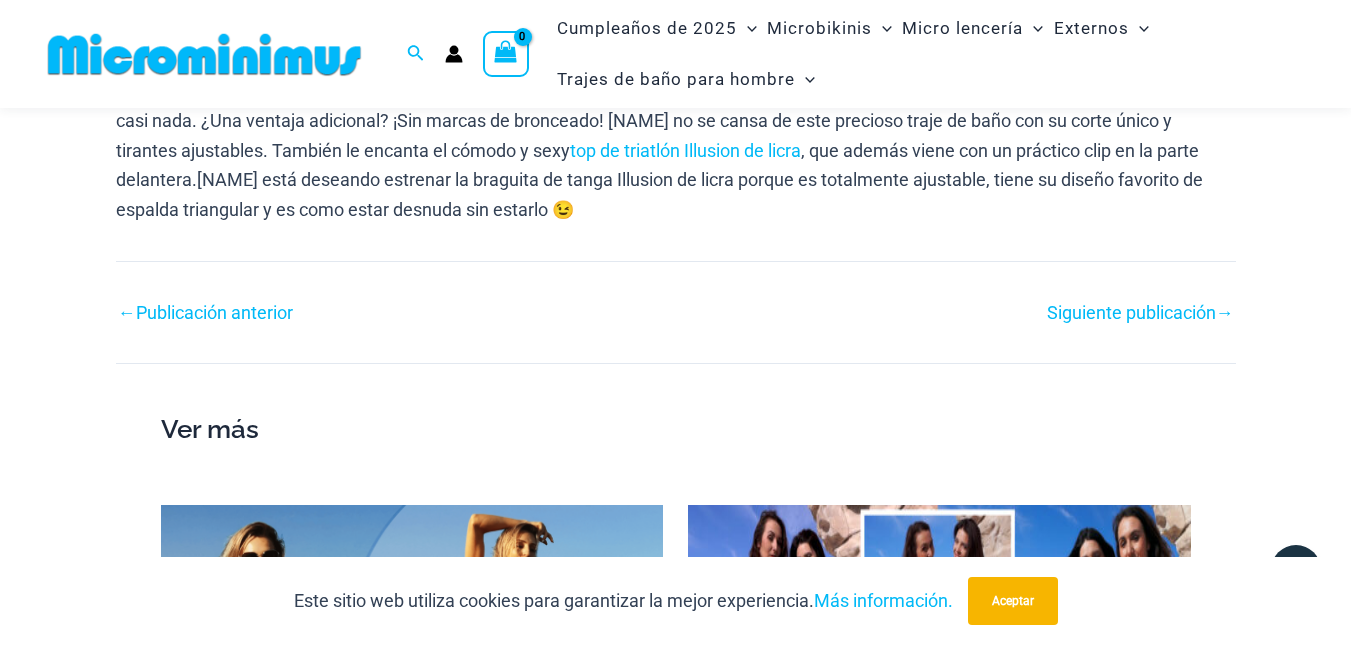 click on "→" at bounding box center (1225, 312) 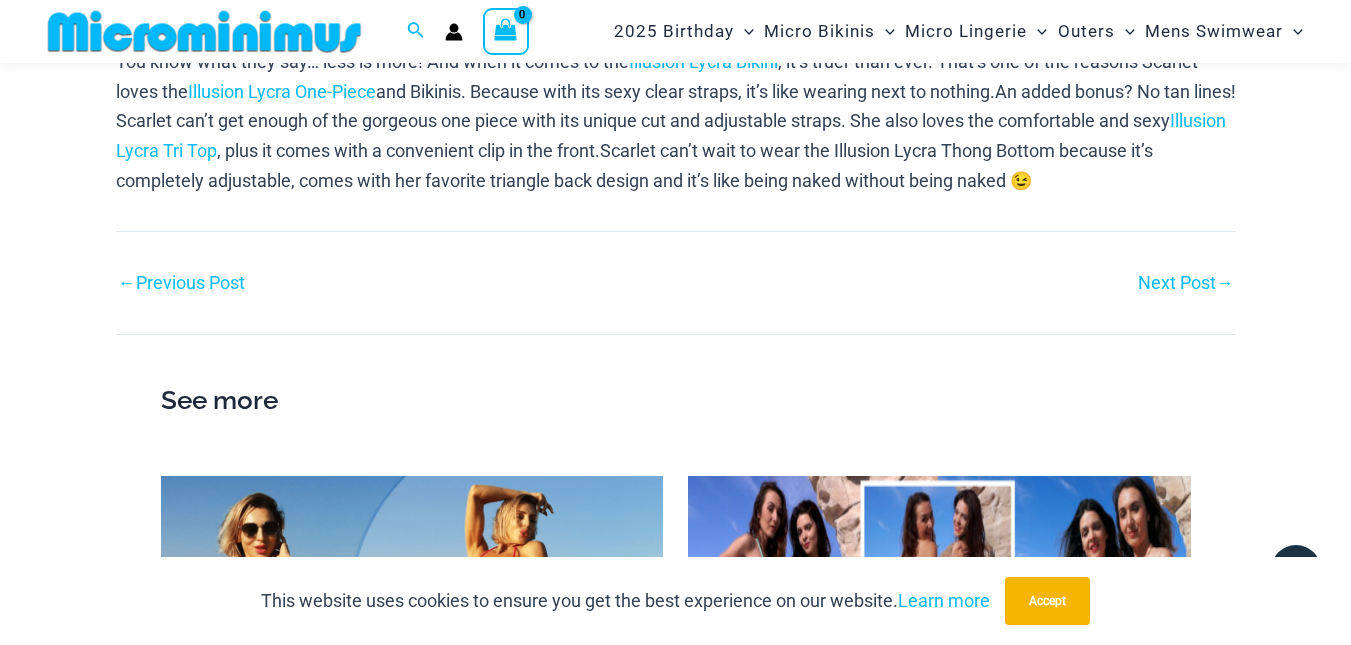 scroll, scrollTop: 1487, scrollLeft: 0, axis: vertical 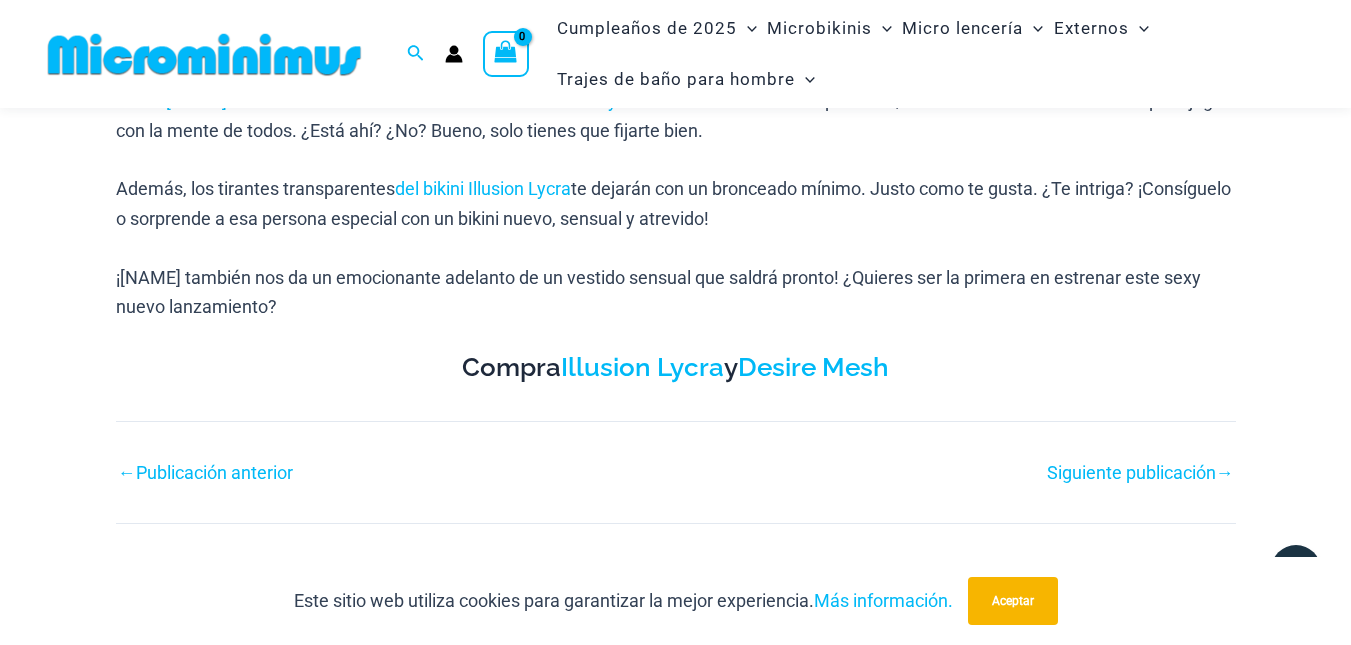 click on "Siguiente publicación" at bounding box center [1131, 472] 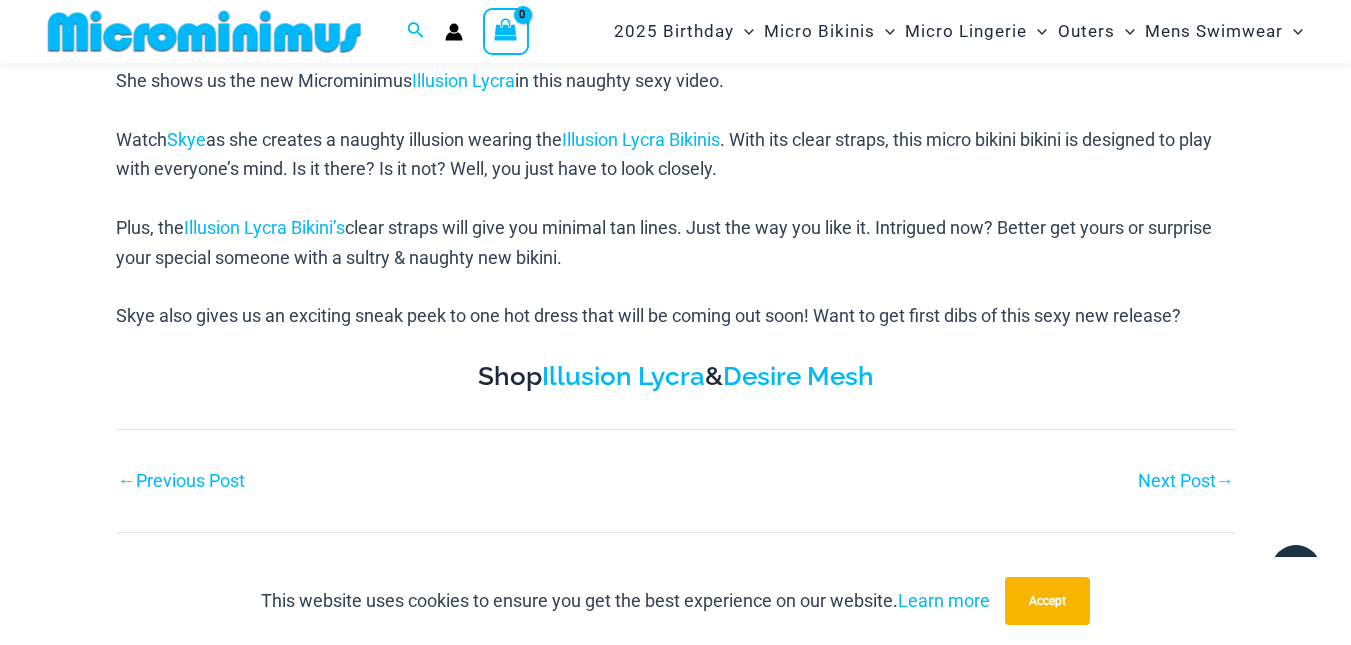 scroll, scrollTop: 990, scrollLeft: 0, axis: vertical 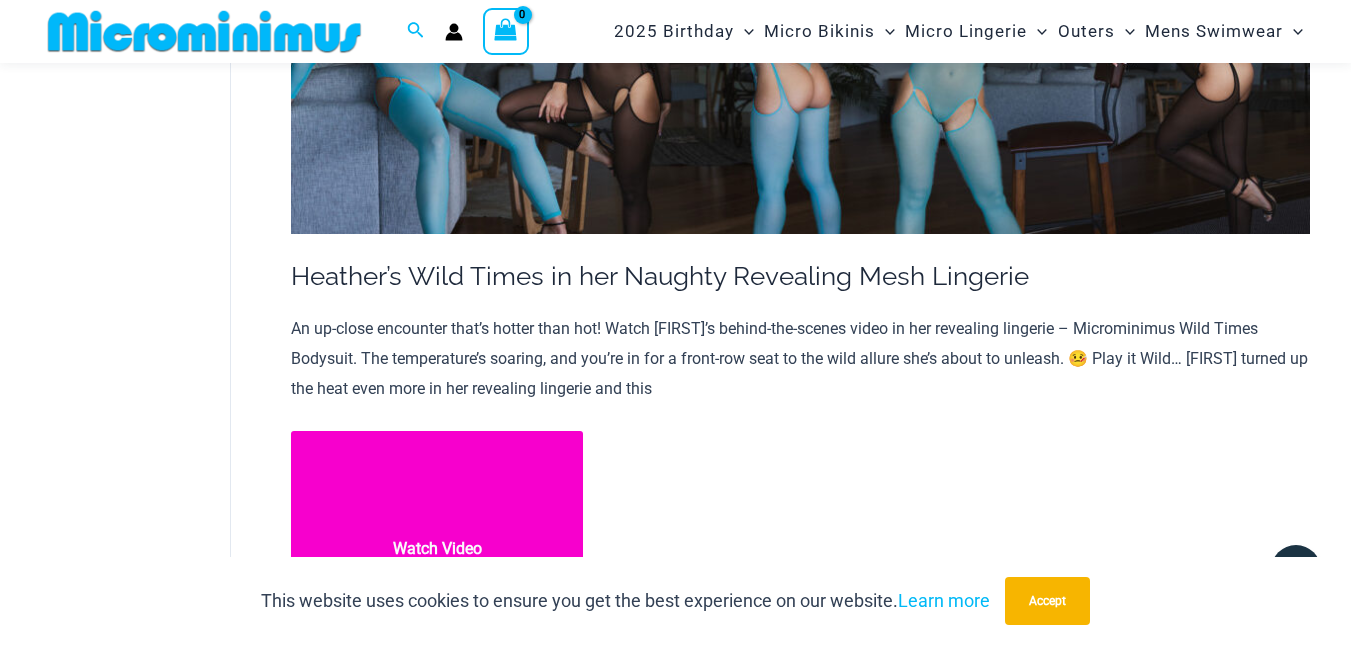 click on "Heather’s Wild Times in her Naughty Revealing Mesh Lingerie  Watch Video" at bounding box center (437, 549) 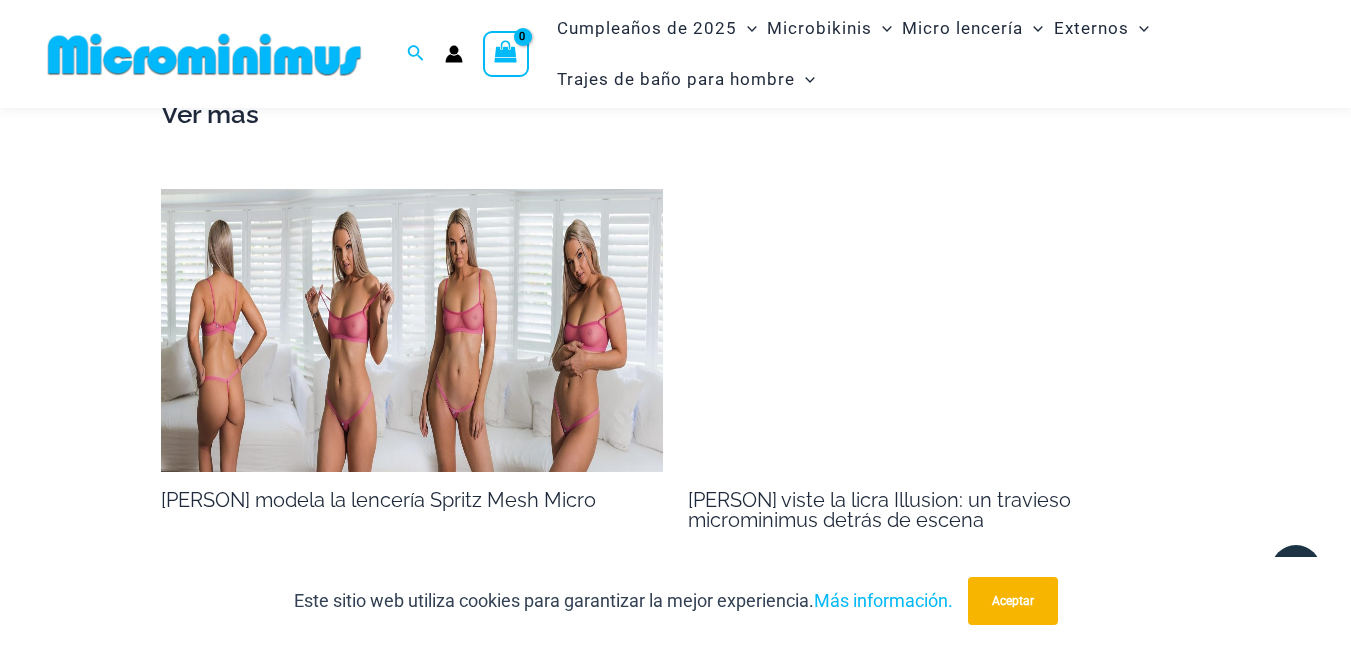 scroll, scrollTop: 2703, scrollLeft: 0, axis: vertical 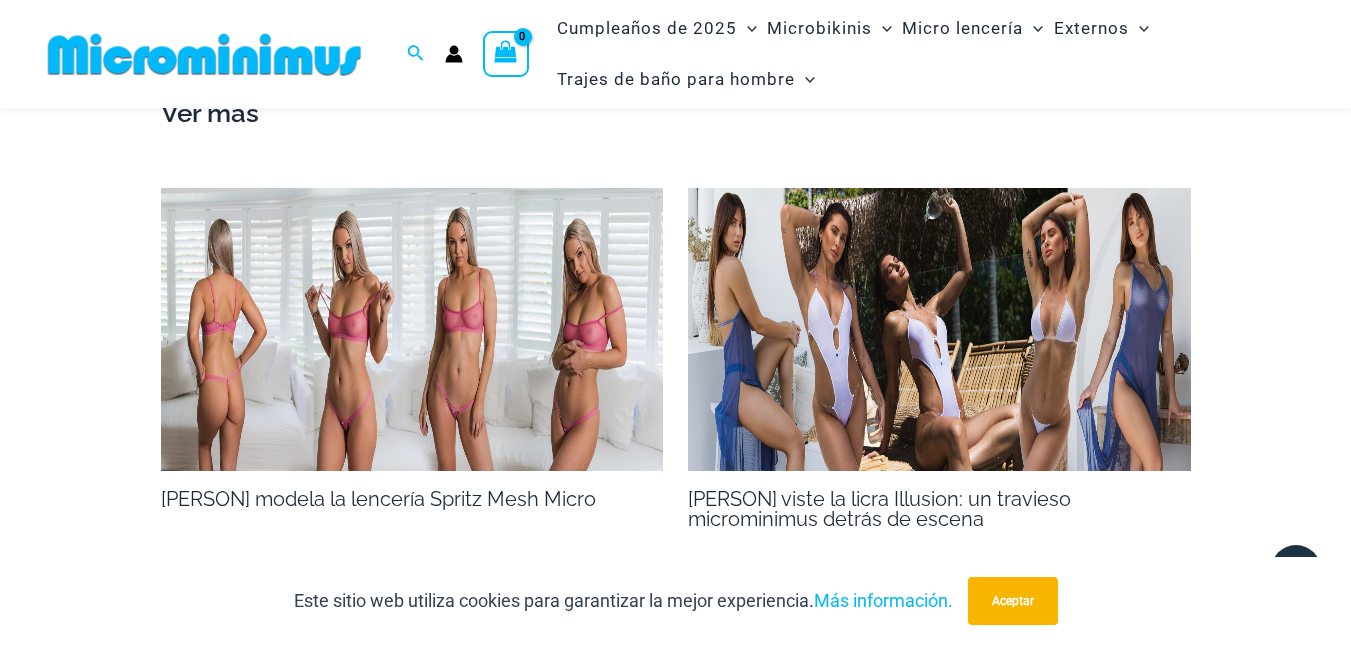 click at bounding box center (412, 329) 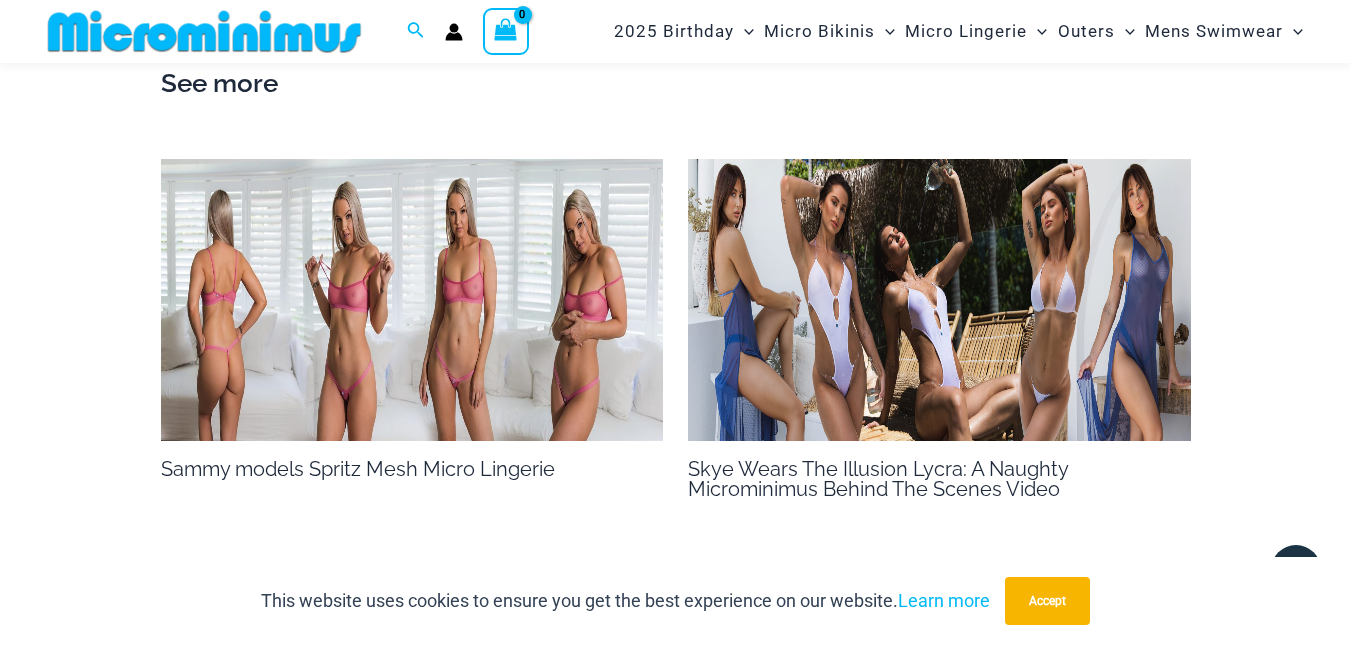 scroll, scrollTop: 2703, scrollLeft: 0, axis: vertical 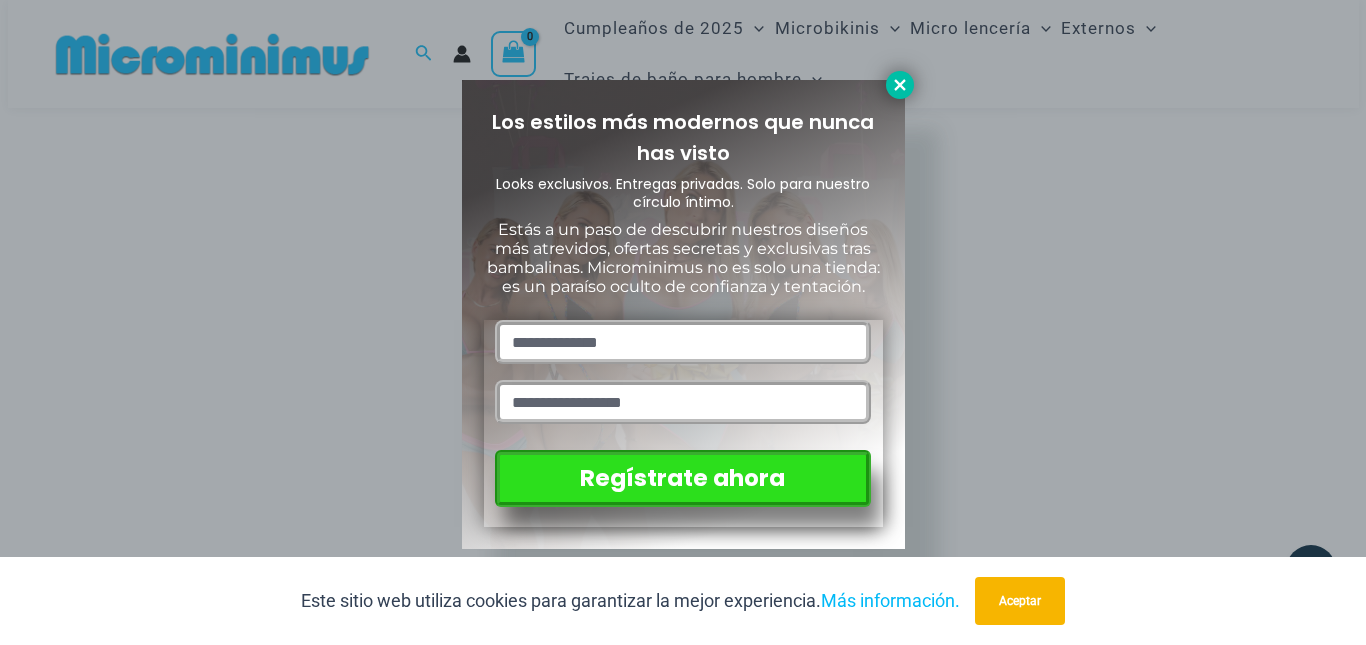 click 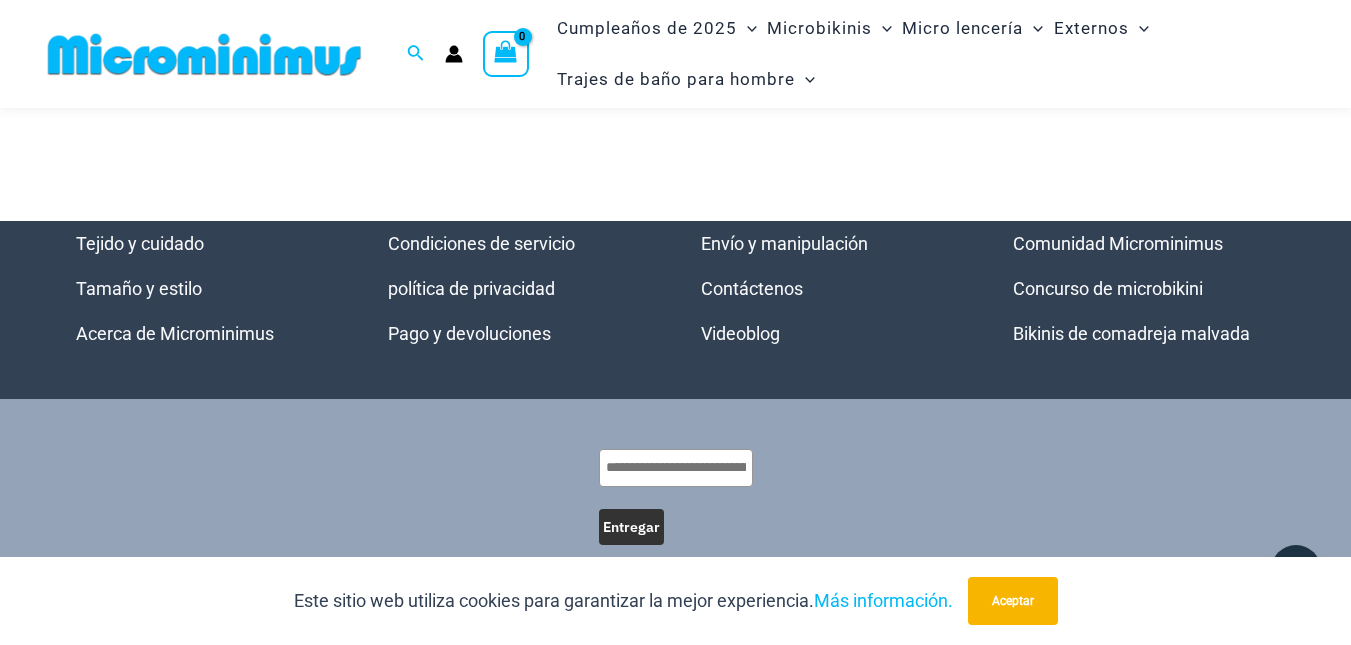 scroll, scrollTop: 2060, scrollLeft: 0, axis: vertical 